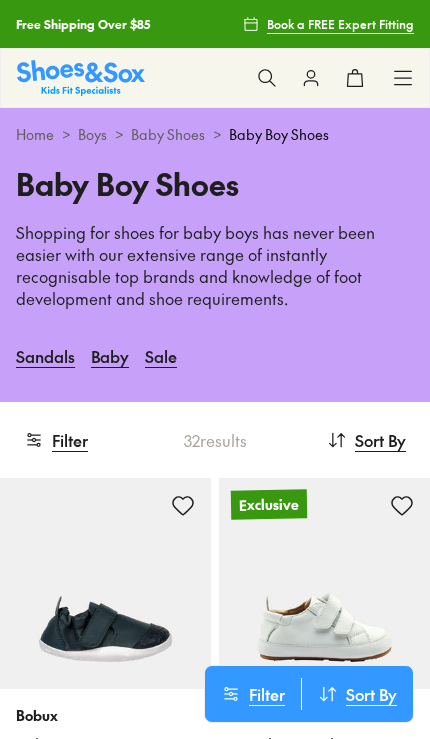 scroll, scrollTop: 0, scrollLeft: 0, axis: both 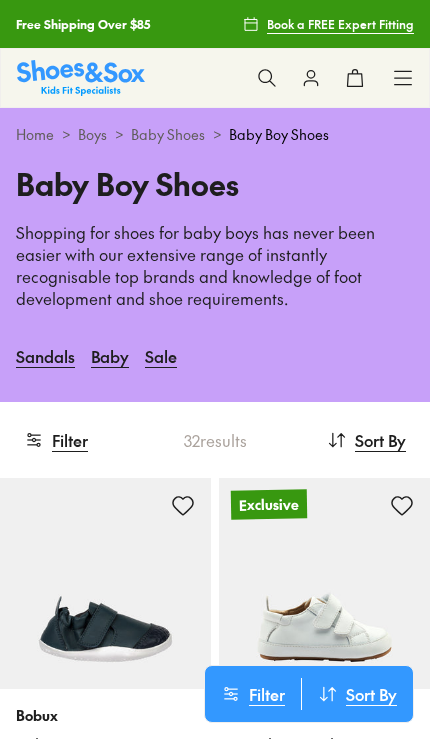 click 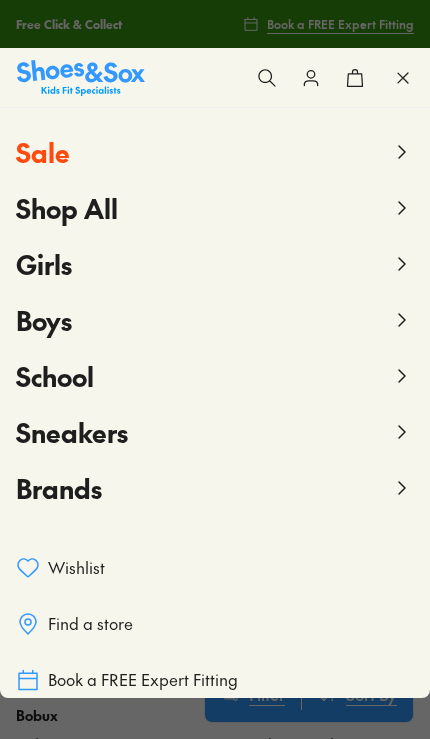 click 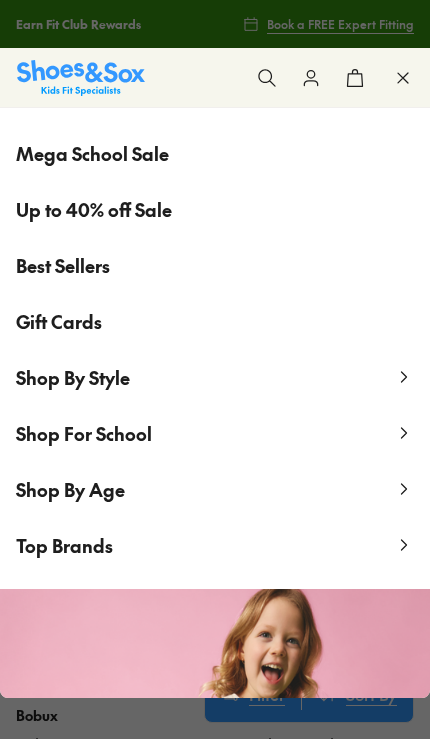 scroll, scrollTop: 220, scrollLeft: 0, axis: vertical 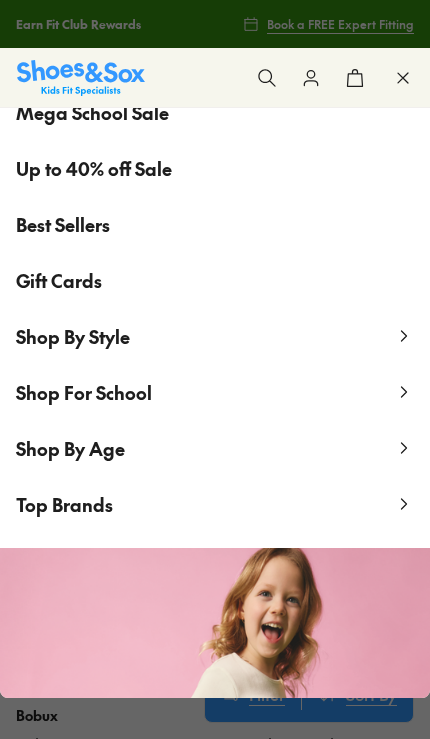 click on "Shop By Age" at bounding box center [215, 448] 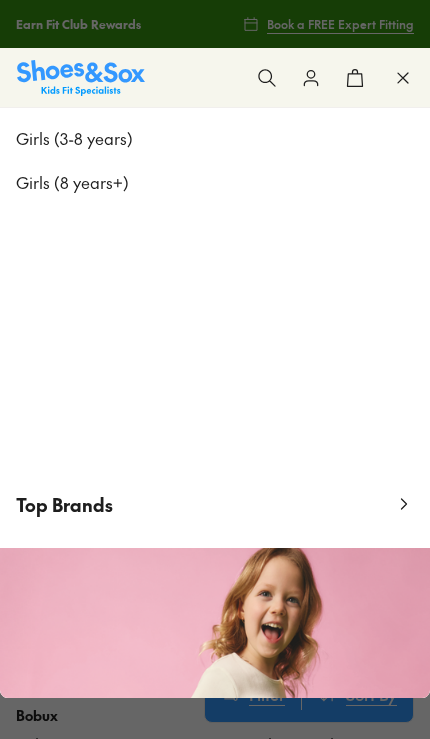 scroll, scrollTop: 0, scrollLeft: 0, axis: both 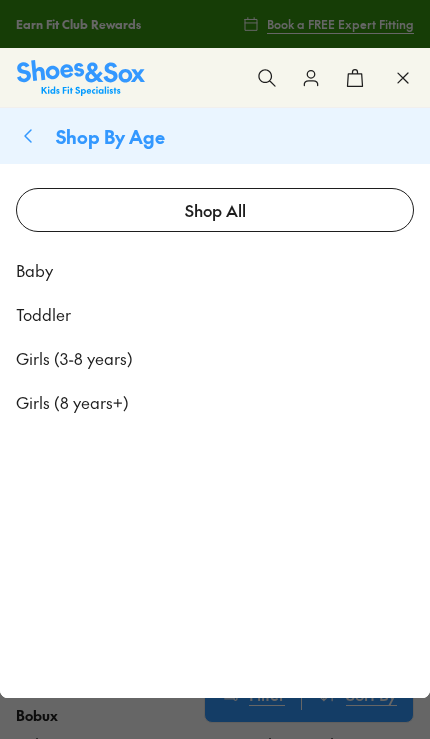 click on "Baby" at bounding box center [34, 270] 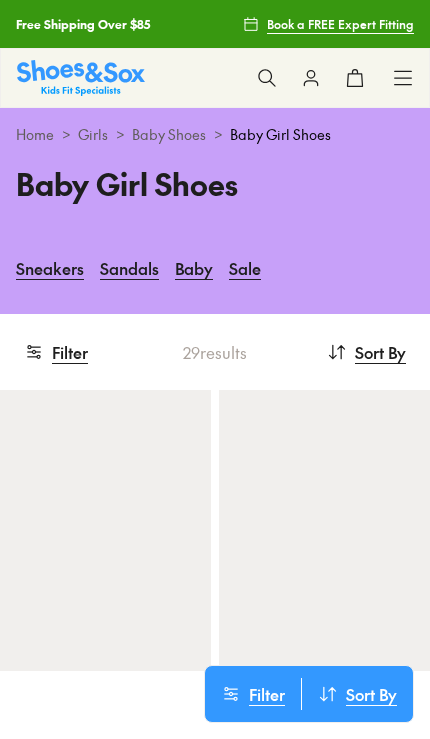 scroll, scrollTop: 0, scrollLeft: 0, axis: both 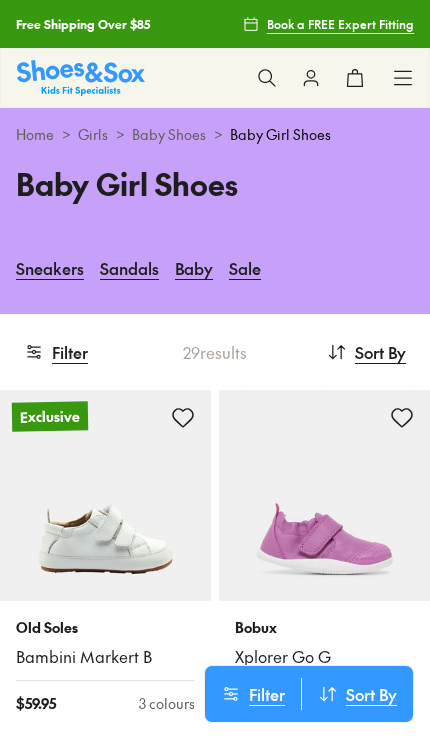click 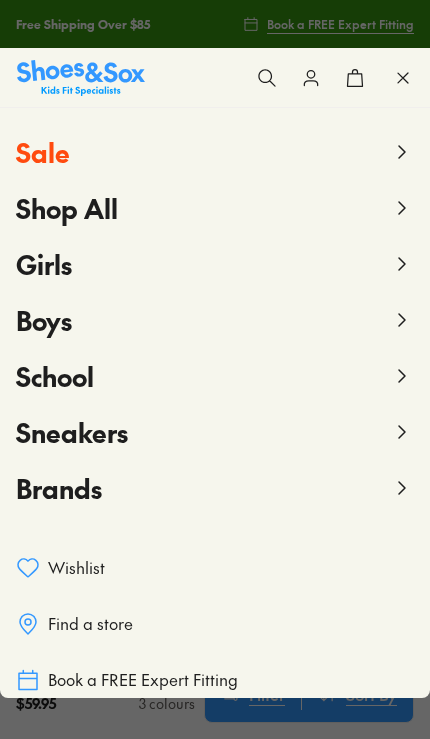 scroll, scrollTop: 0, scrollLeft: 0, axis: both 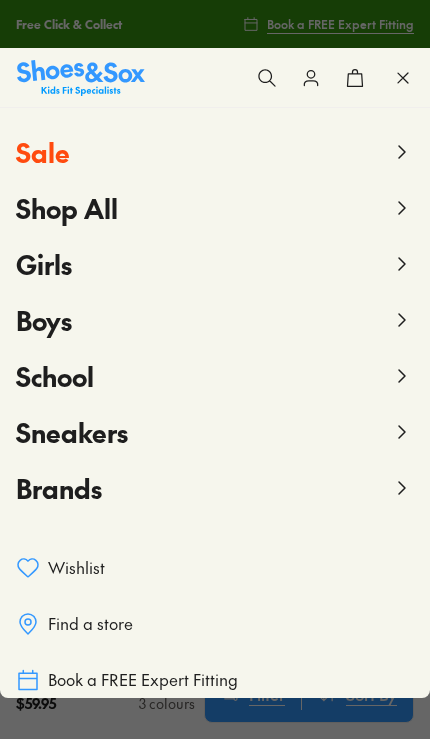click 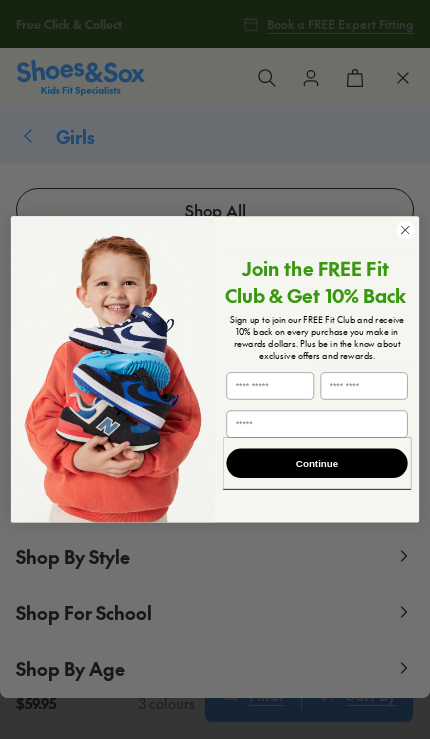 click on "Join the FREE Fit Club & Get 10% Back Sign up to join our FREE Fit Club and receive 10% back on every purchase you make in rewards dollars. Plus be in the know about exclusive offers and rewards. Continue" at bounding box center (313, 369) 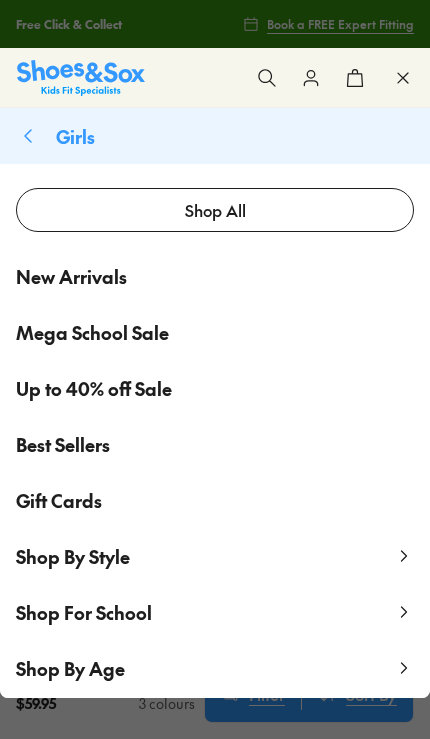 click 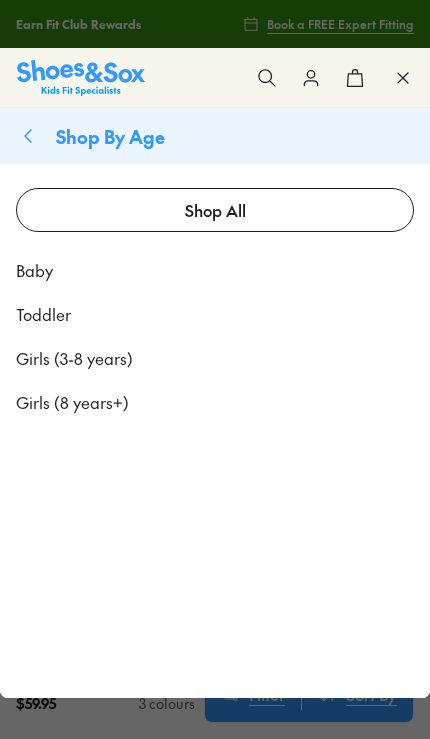 click on "Toddler" at bounding box center [43, 314] 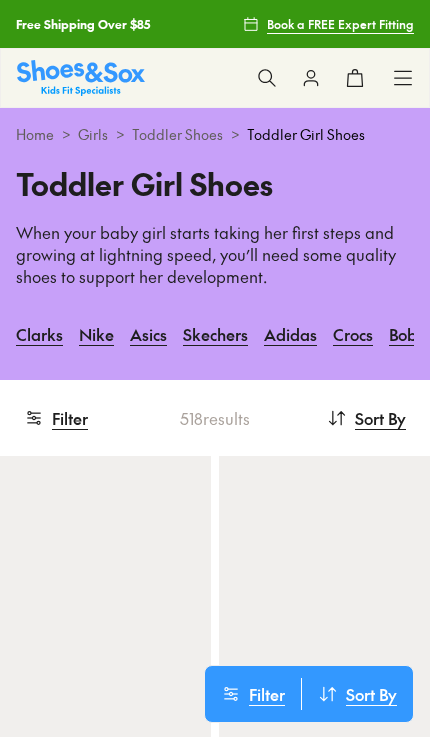 scroll, scrollTop: 0, scrollLeft: 0, axis: both 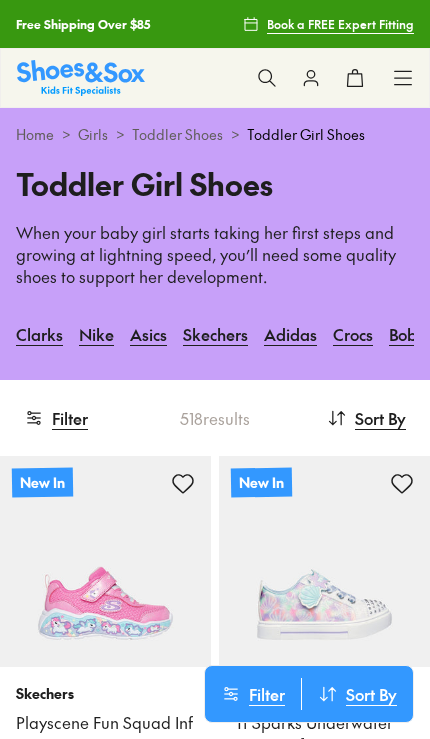 click on "Filter" at bounding box center [56, 418] 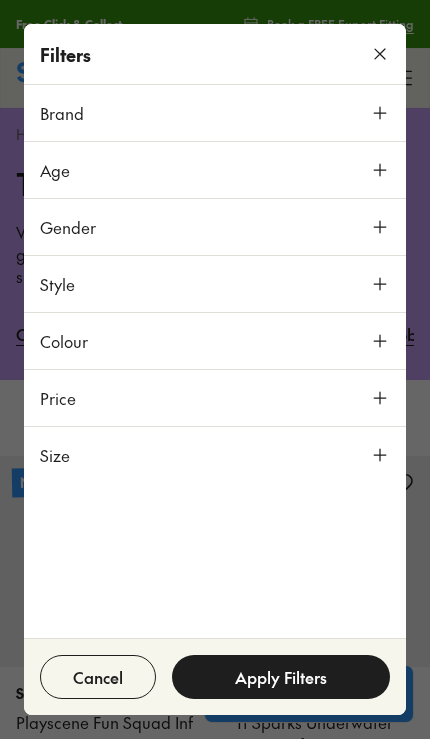 click 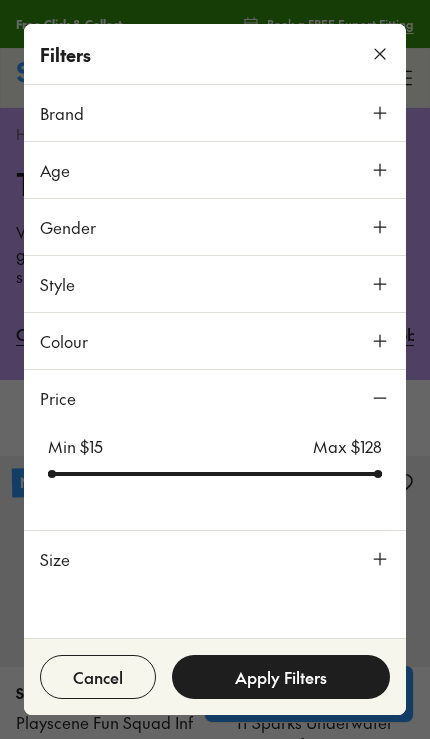 click 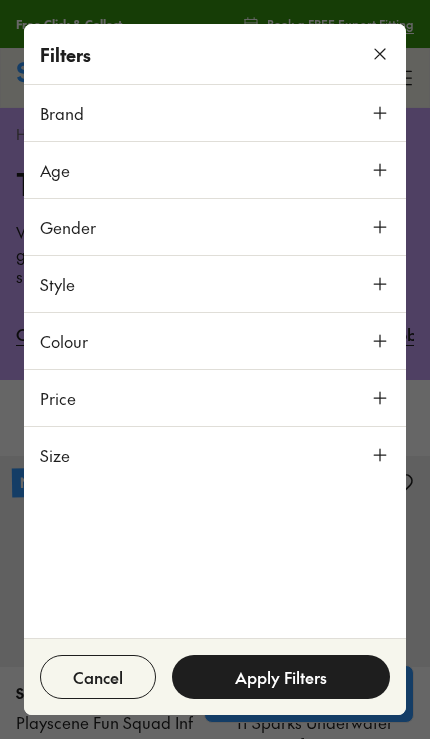 scroll, scrollTop: 0, scrollLeft: 0, axis: both 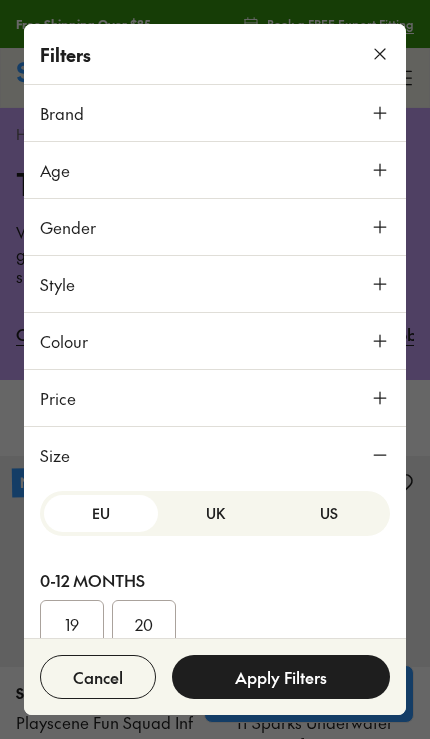 click on "UK" at bounding box center (215, 513) 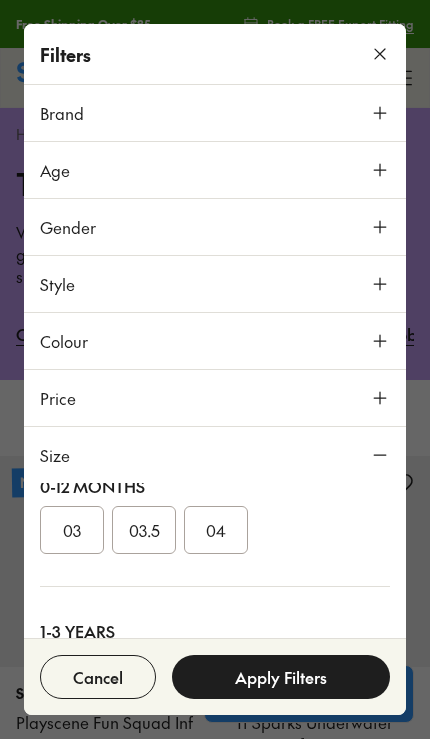 scroll, scrollTop: 97, scrollLeft: 0, axis: vertical 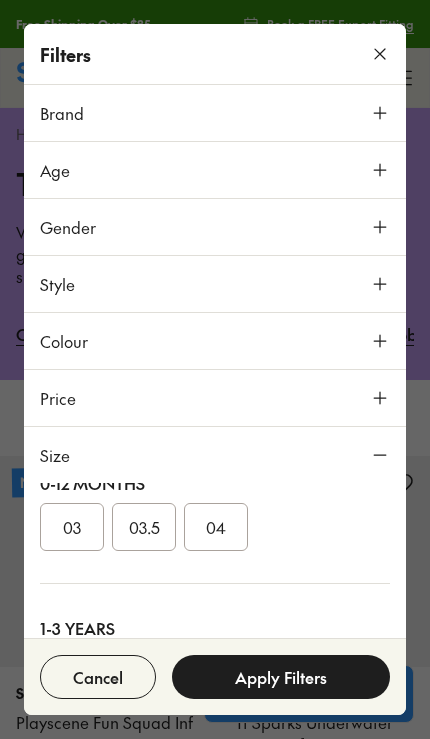 click on "04" at bounding box center [216, 527] 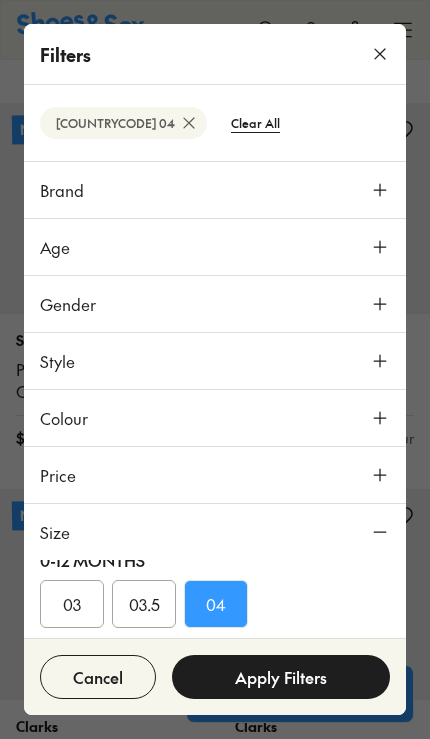 scroll, scrollTop: 352, scrollLeft: 0, axis: vertical 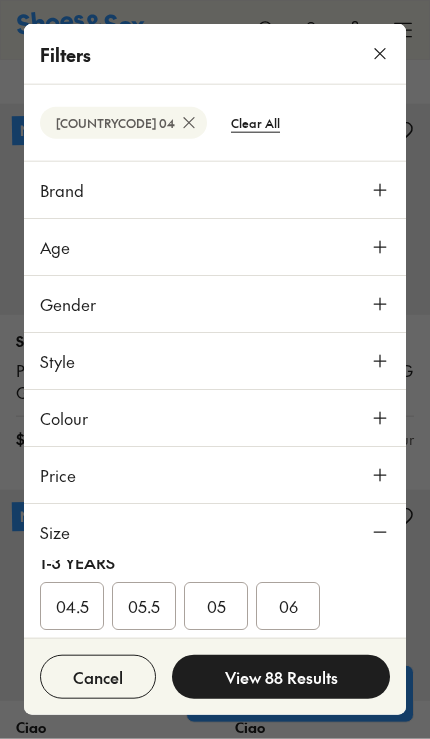 click on "04.5" at bounding box center (72, 606) 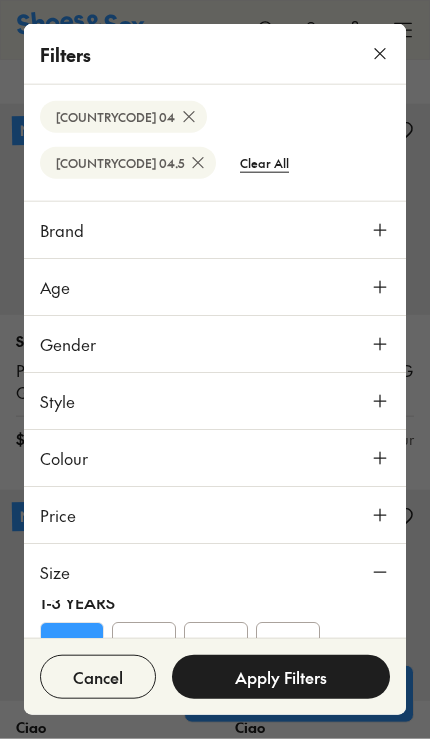 scroll, scrollTop: 353, scrollLeft: 0, axis: vertical 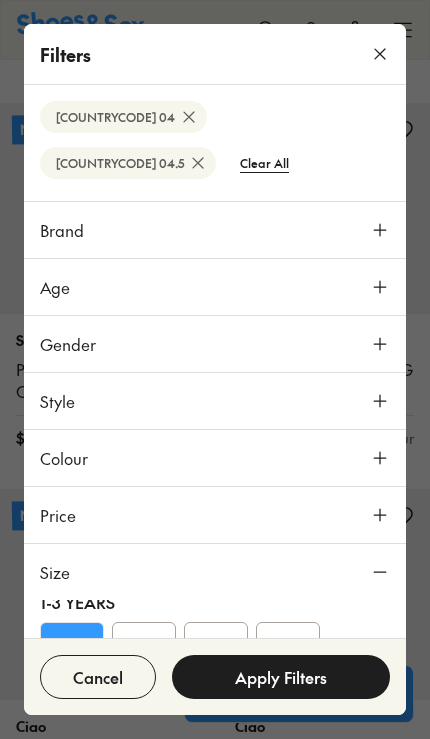 click on "05.5" at bounding box center [144, 646] 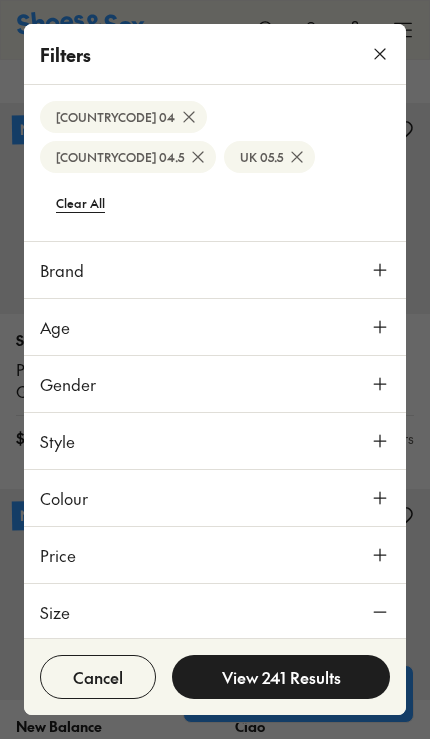 scroll, scrollTop: 128, scrollLeft: 0, axis: vertical 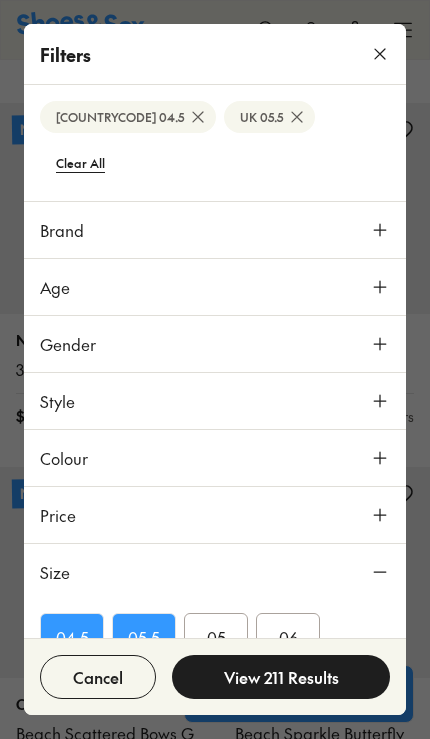 click on "05" at bounding box center (216, 637) 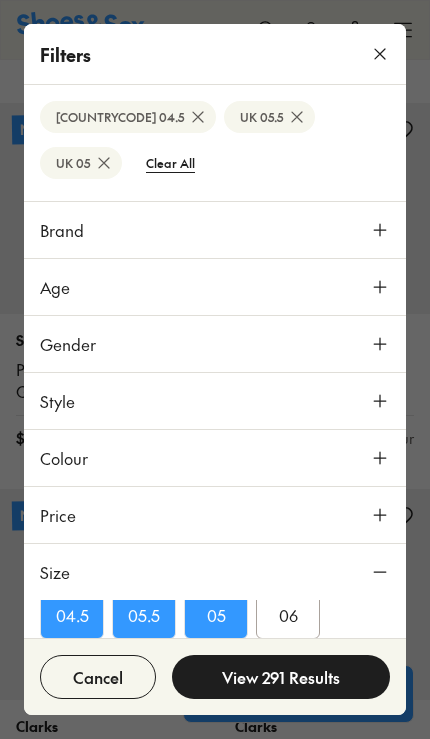 click on "06" at bounding box center [288, 615] 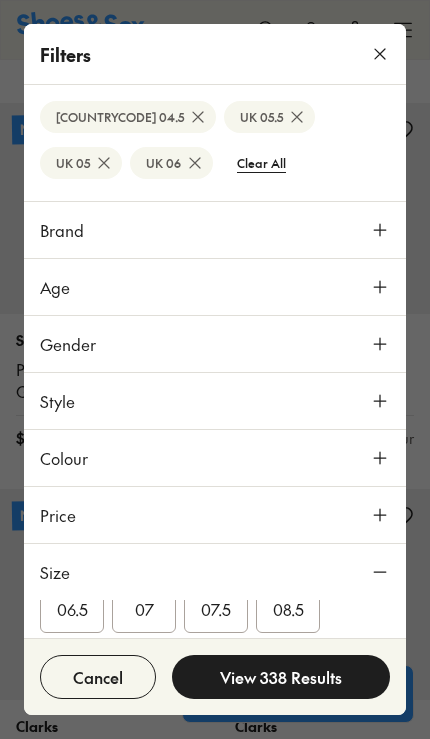 scroll, scrollTop: 358, scrollLeft: 0, axis: vertical 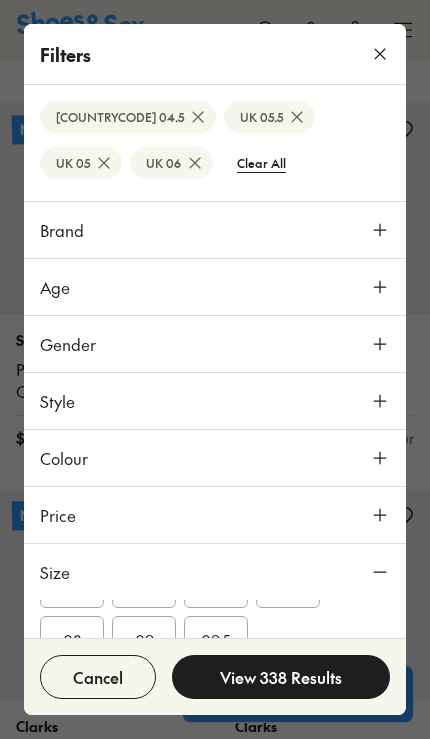 click on "View 338 Results" at bounding box center [281, 677] 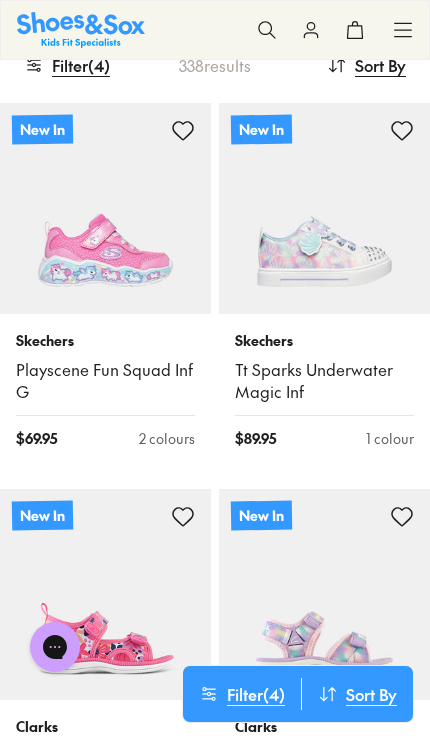 click on "Filter  ( 4 )" at bounding box center [67, 65] 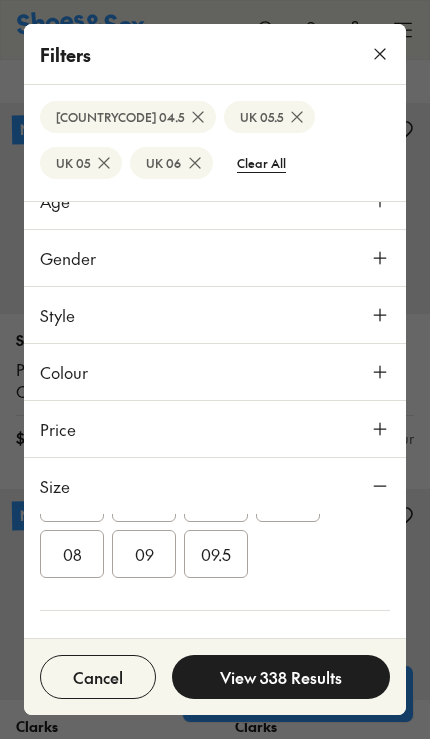 scroll, scrollTop: 97, scrollLeft: 0, axis: vertical 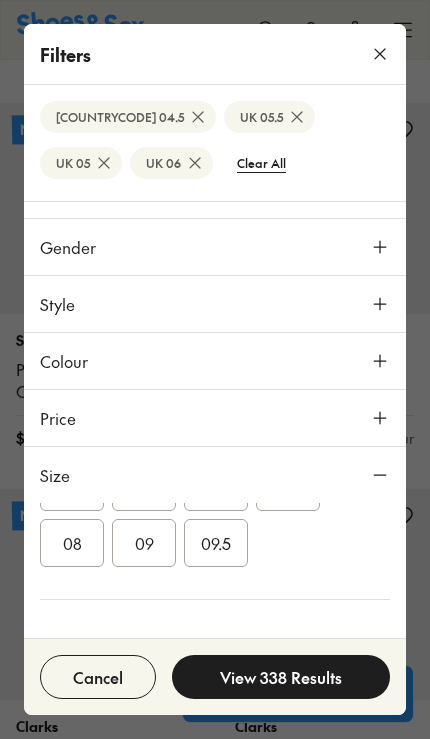 click on "Style" at bounding box center [215, 304] 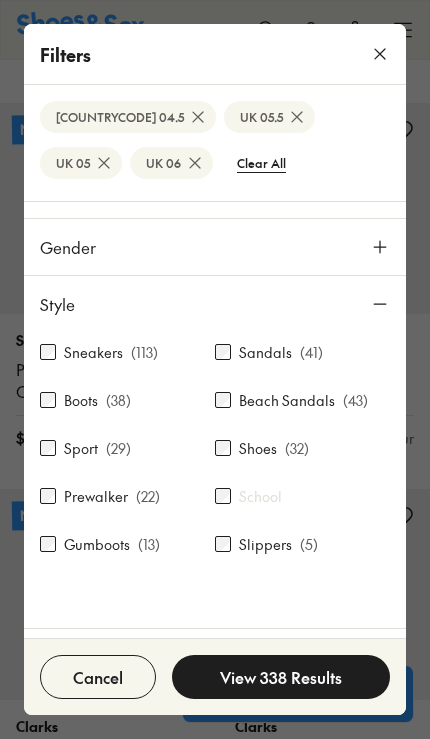 click on "Sneakers" at bounding box center (93, 352) 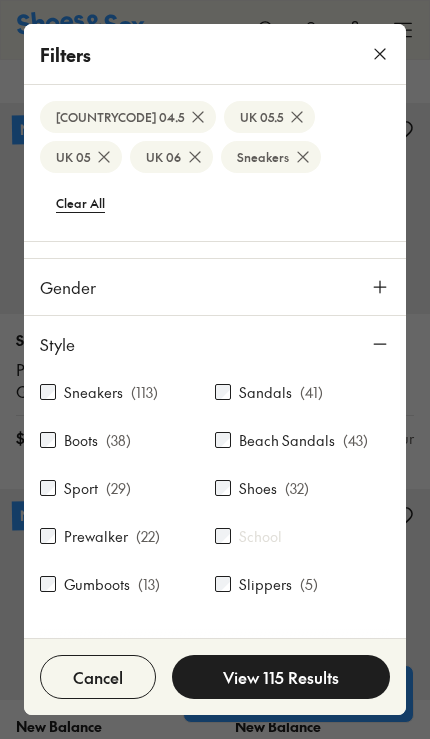 click on "Sandals" at bounding box center (265, 392) 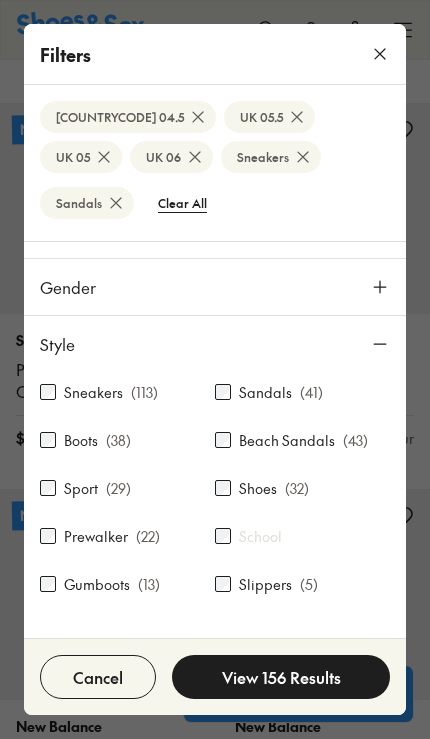 click on "Shoes" at bounding box center (258, 488) 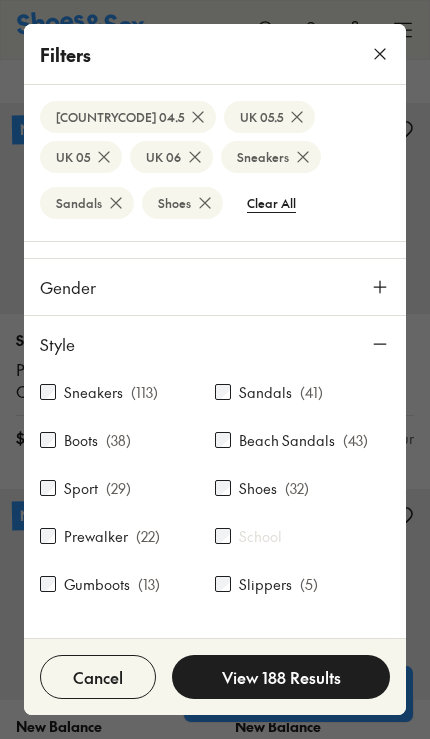 click on "( 29 )" at bounding box center [118, 488] 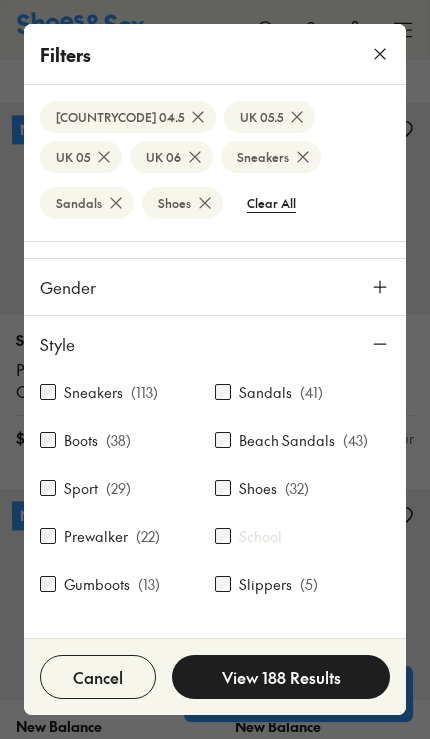 click on "Sport" at bounding box center [81, 488] 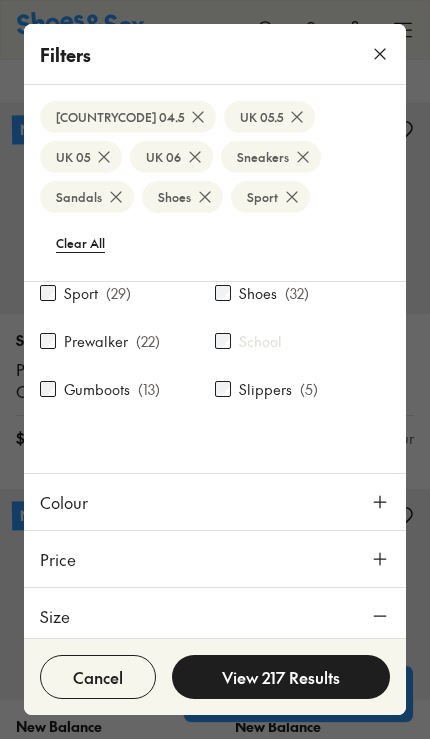 scroll, scrollTop: 372, scrollLeft: 0, axis: vertical 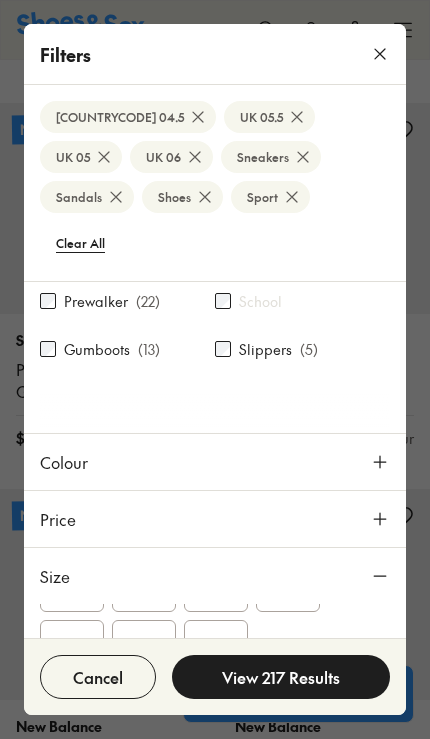 click 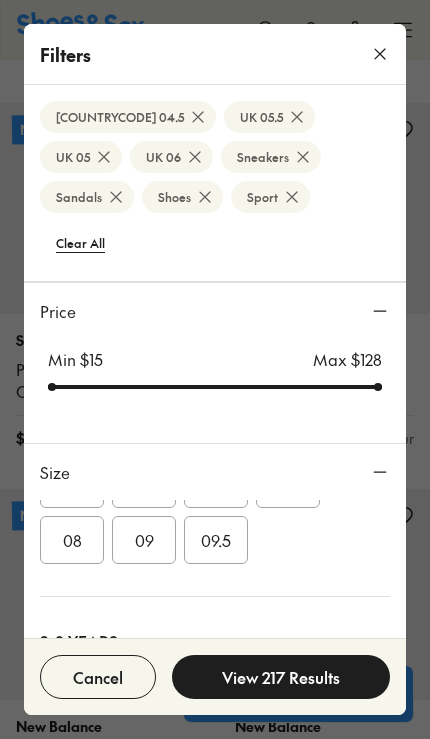 scroll, scrollTop: 588, scrollLeft: 0, axis: vertical 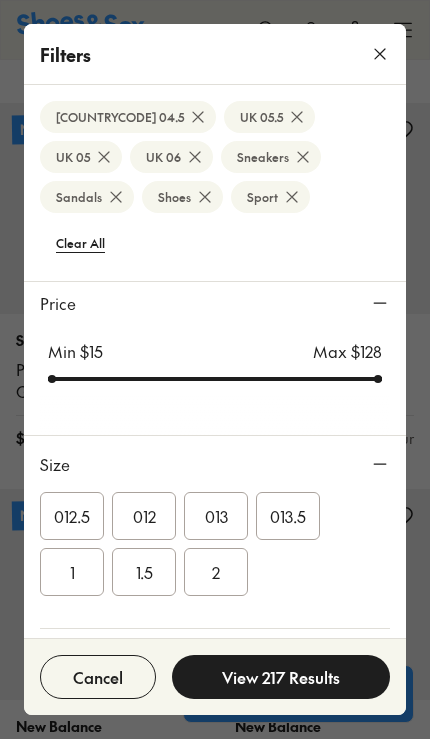 click on "View 217 Results" at bounding box center (281, 677) 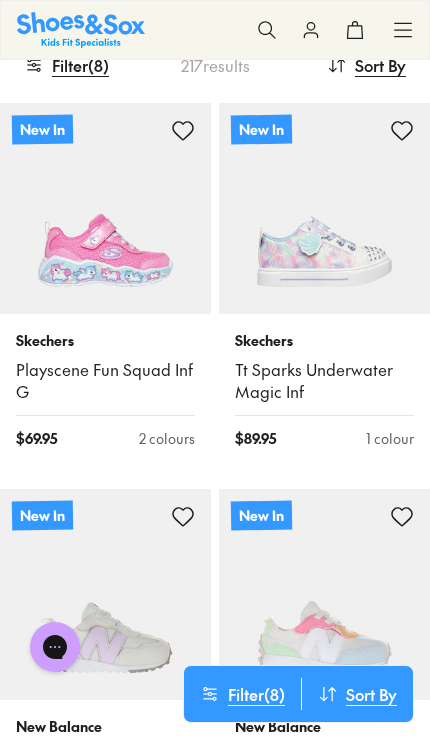 type on "***" 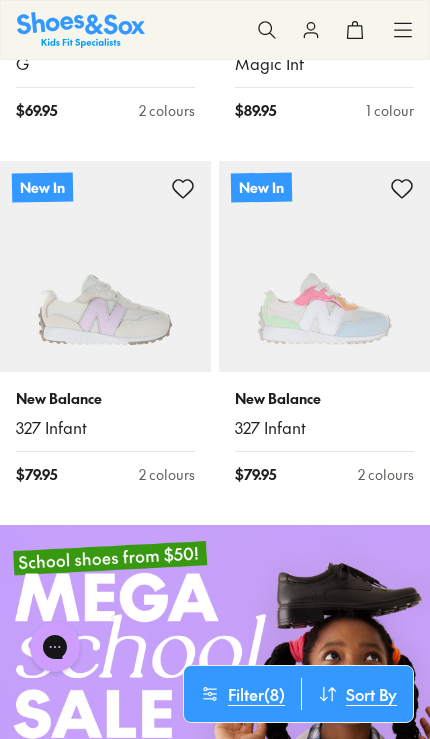 scroll, scrollTop: 687, scrollLeft: 0, axis: vertical 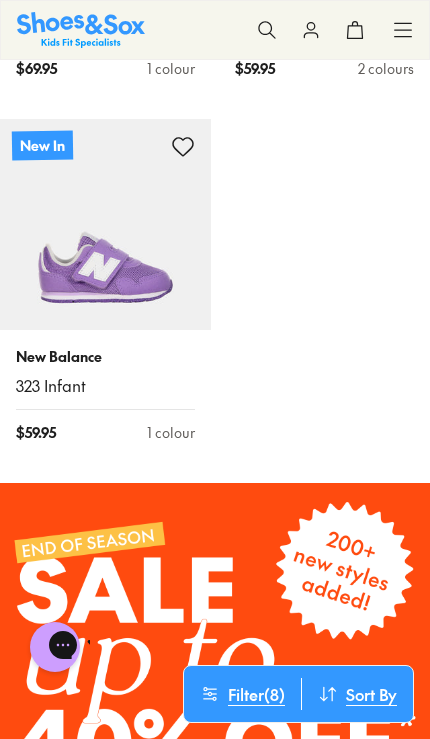 click at bounding box center (215, 698) 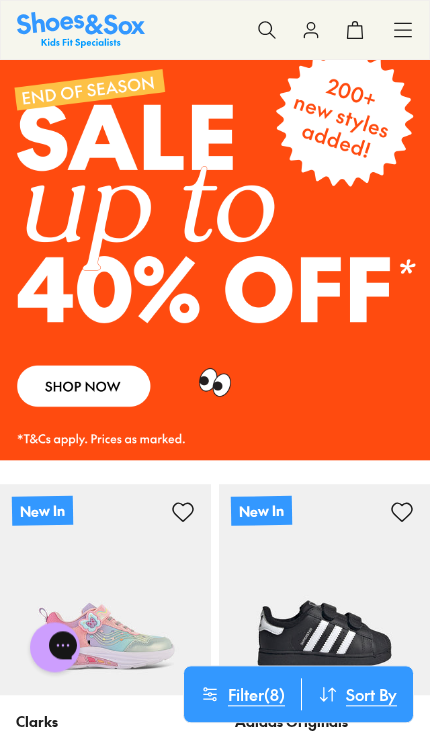 scroll, scrollTop: 2357, scrollLeft: 0, axis: vertical 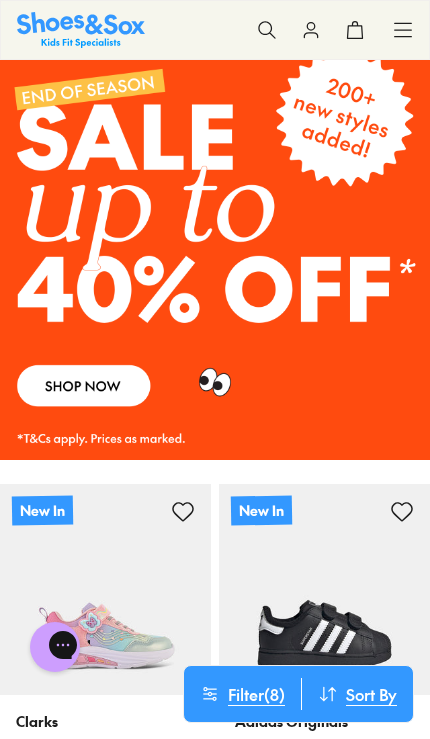 click at bounding box center [215, 245] 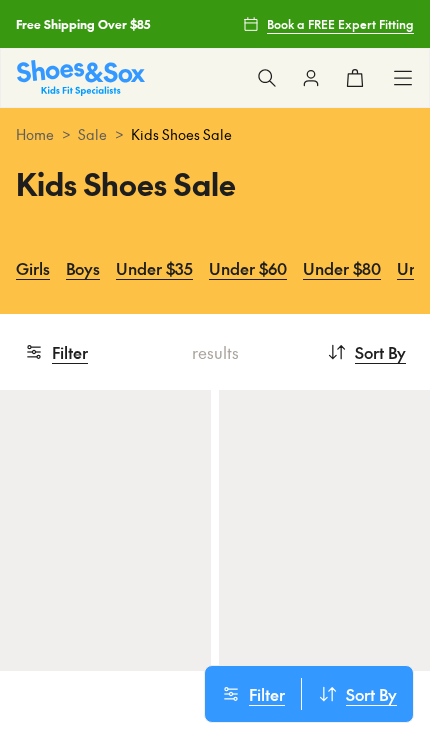 scroll, scrollTop: 31, scrollLeft: 0, axis: vertical 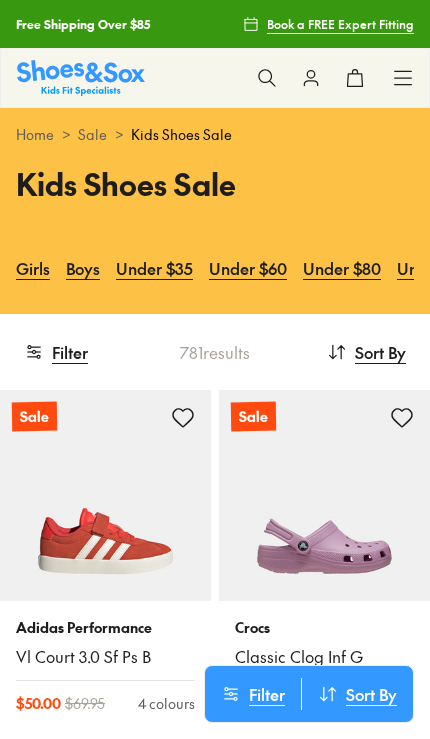 click on "Filter" at bounding box center [56, 352] 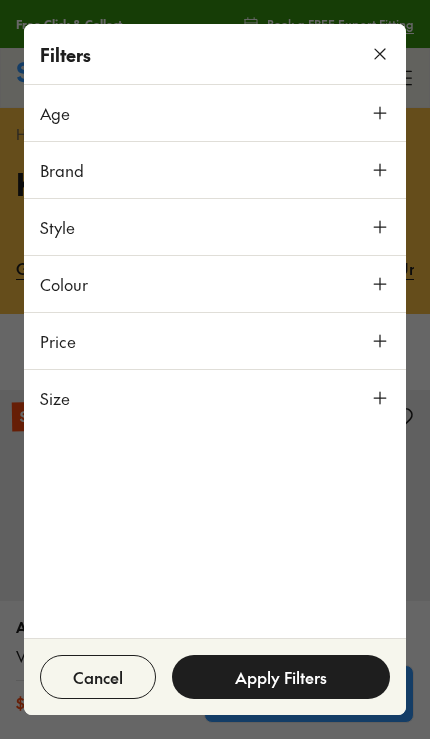 click on "Size" at bounding box center (215, 398) 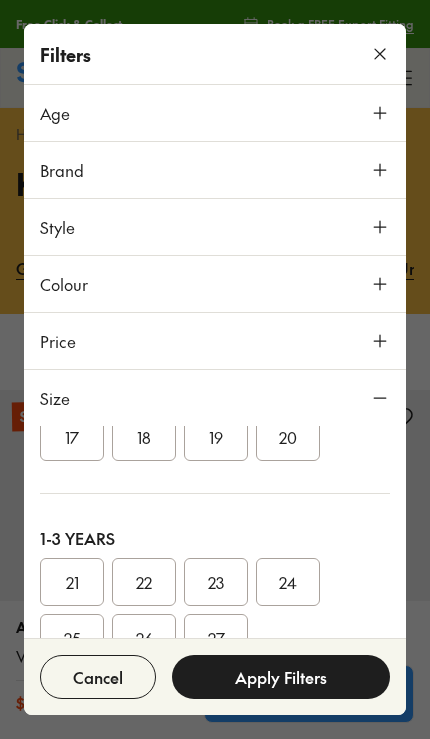 scroll, scrollTop: 128, scrollLeft: 0, axis: vertical 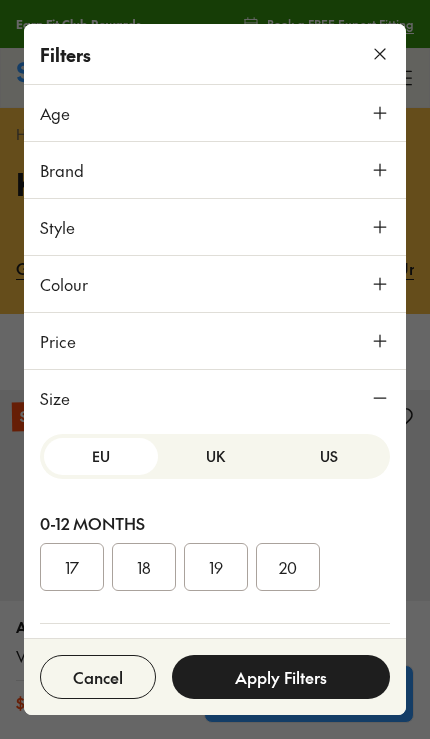 click on "UK" at bounding box center (215, 456) 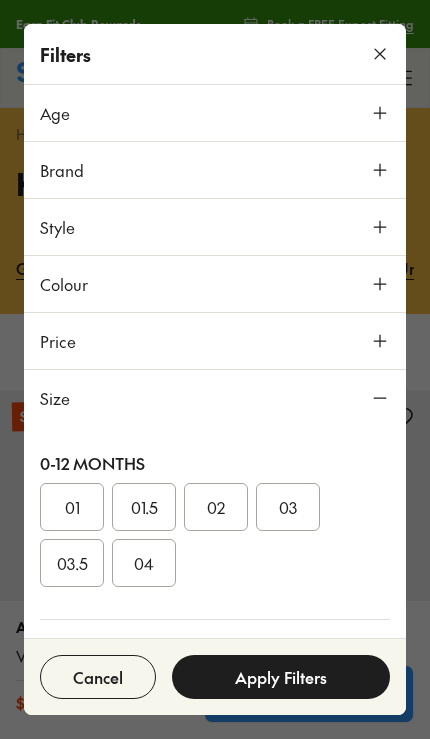 scroll, scrollTop: 61, scrollLeft: 0, axis: vertical 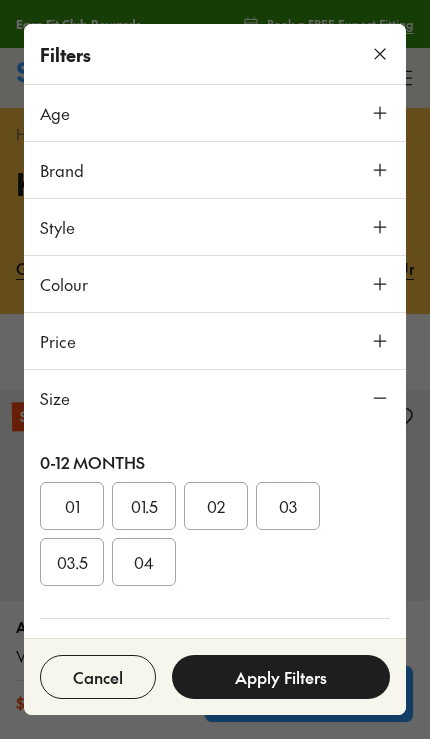 click on "04" at bounding box center (144, 562) 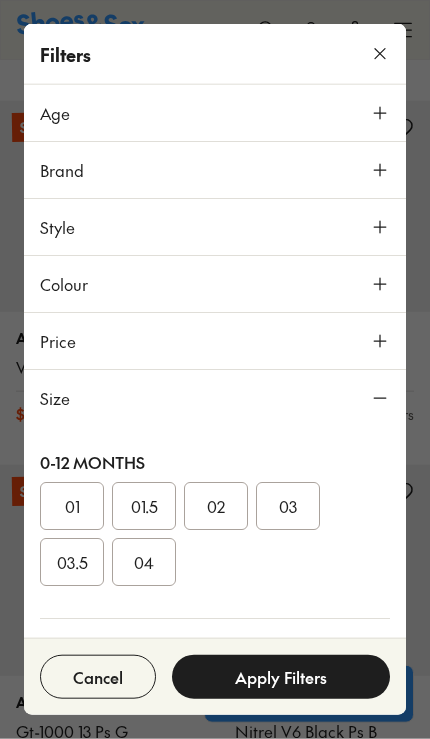 scroll, scrollTop: 290, scrollLeft: 0, axis: vertical 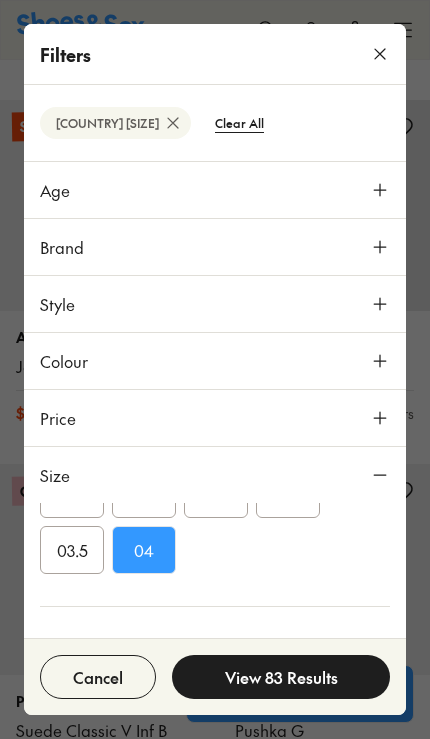 click on "04" at bounding box center [144, 550] 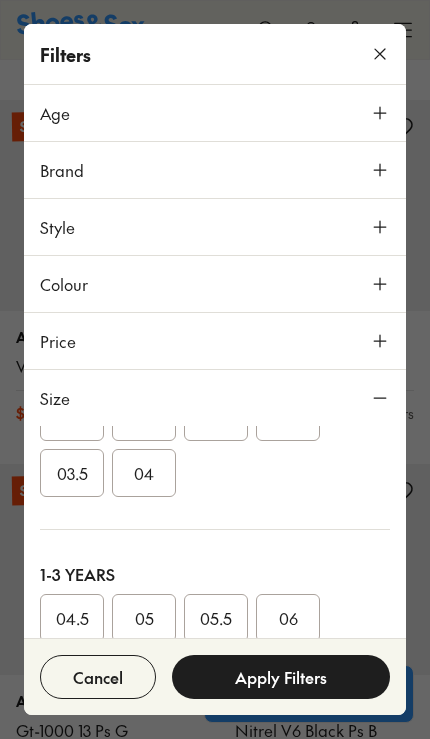 scroll, scrollTop: 277, scrollLeft: 0, axis: vertical 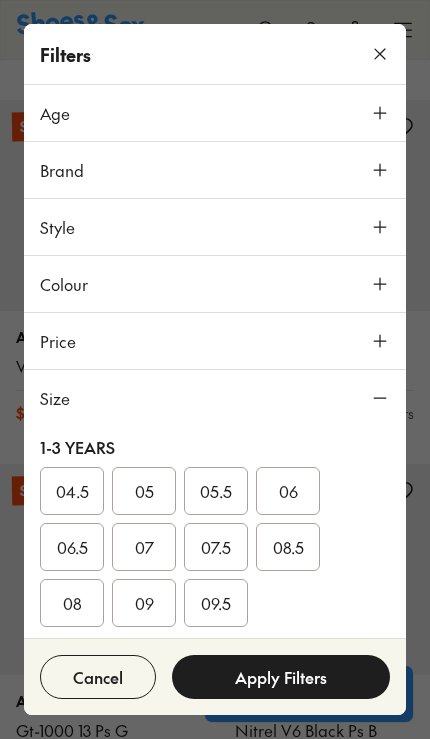 click on "04.5" at bounding box center (72, 491) 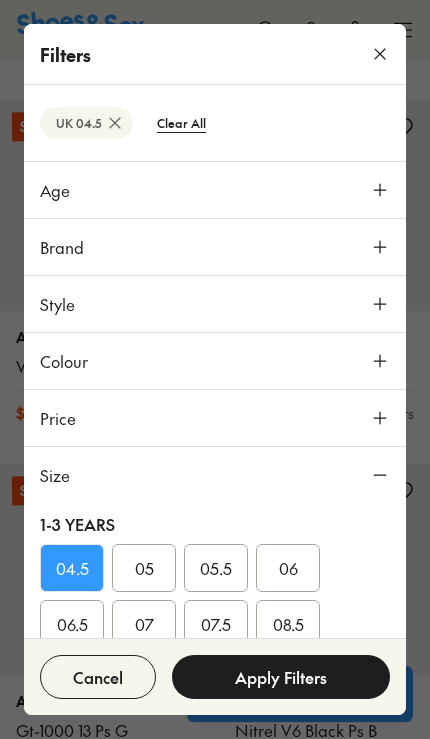 click on "04.5" at bounding box center [72, 568] 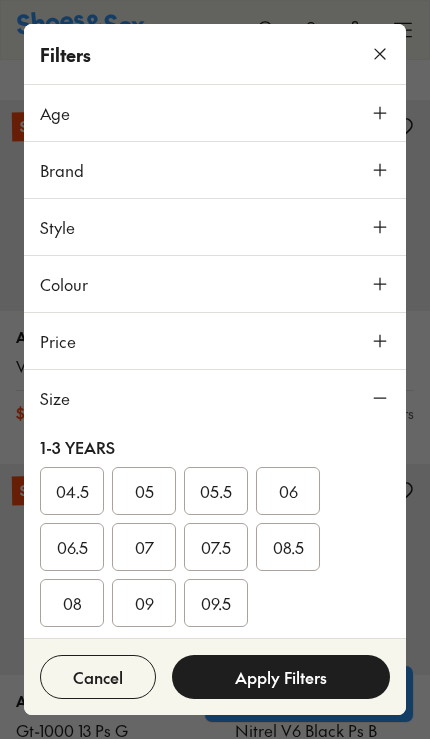 click on "05" at bounding box center [144, 491] 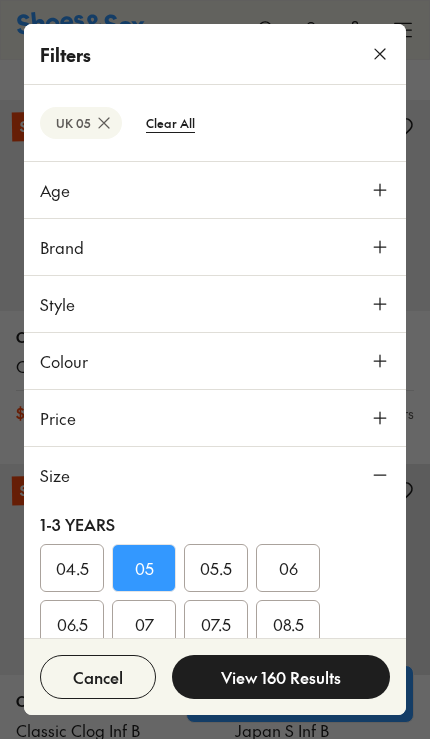 click on "05.5" at bounding box center [216, 568] 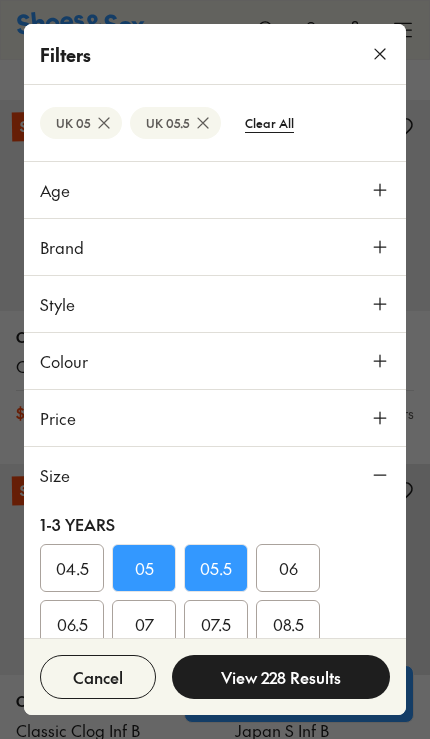 click on "06" at bounding box center [288, 568] 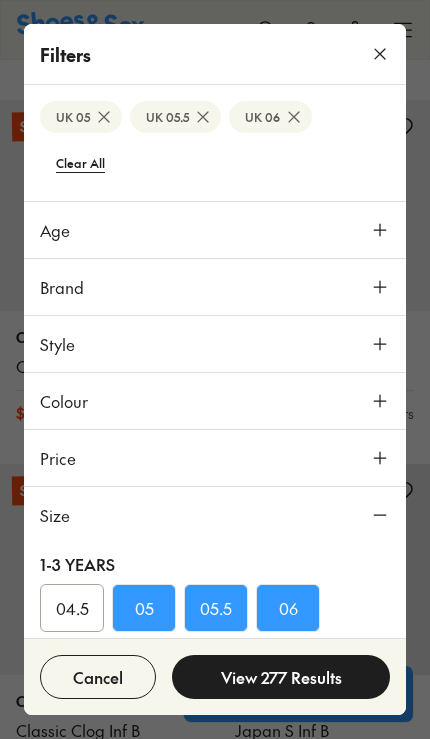 click on "View 277 Results" at bounding box center (281, 677) 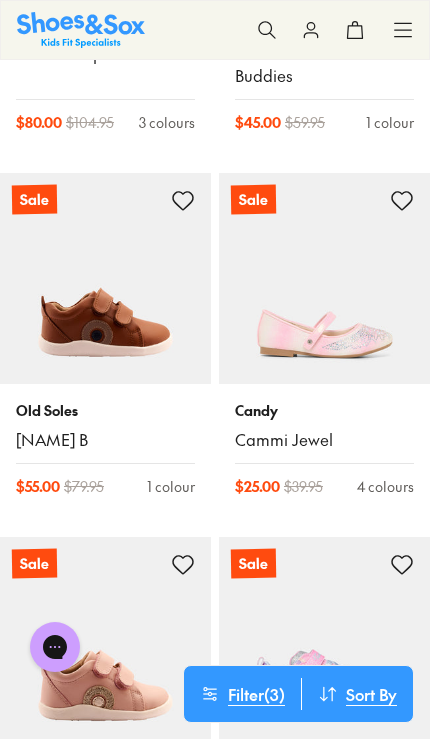 scroll, scrollTop: 5234, scrollLeft: 0, axis: vertical 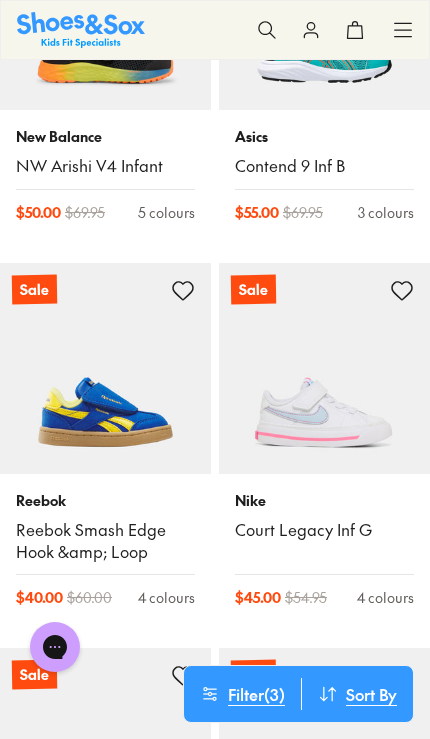 click at bounding box center (324, 368) 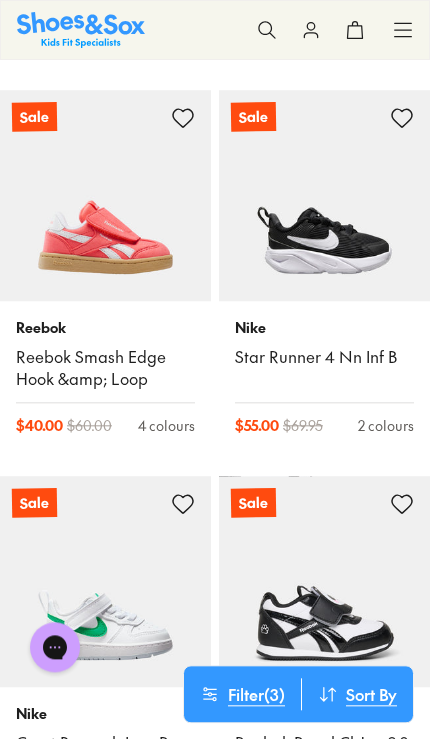 scroll, scrollTop: 22043, scrollLeft: 0, axis: vertical 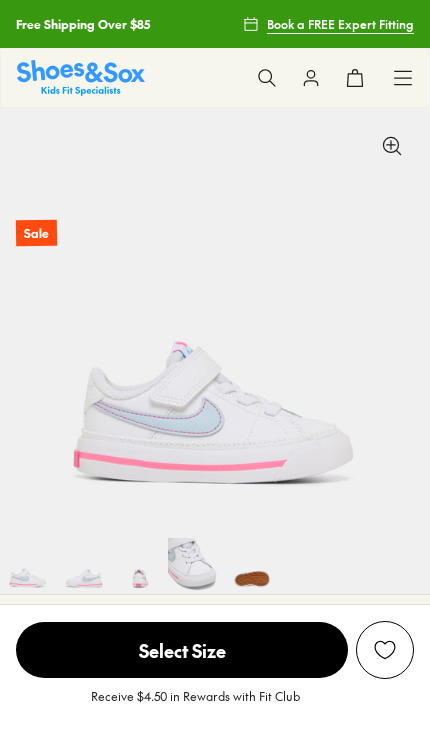 select on "*" 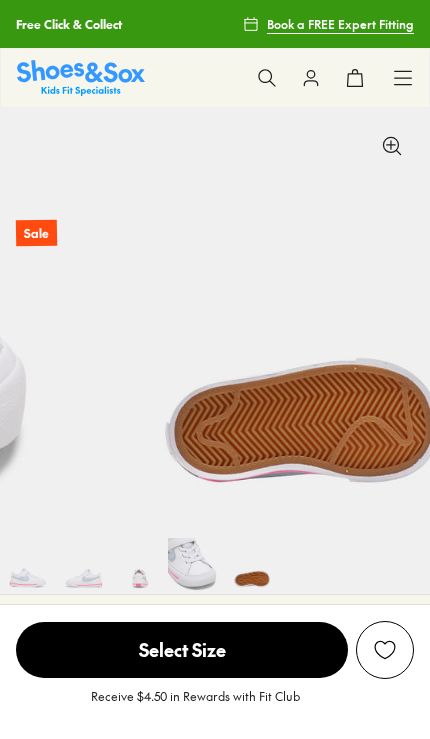 scroll, scrollTop: 0, scrollLeft: 1704, axis: horizontal 